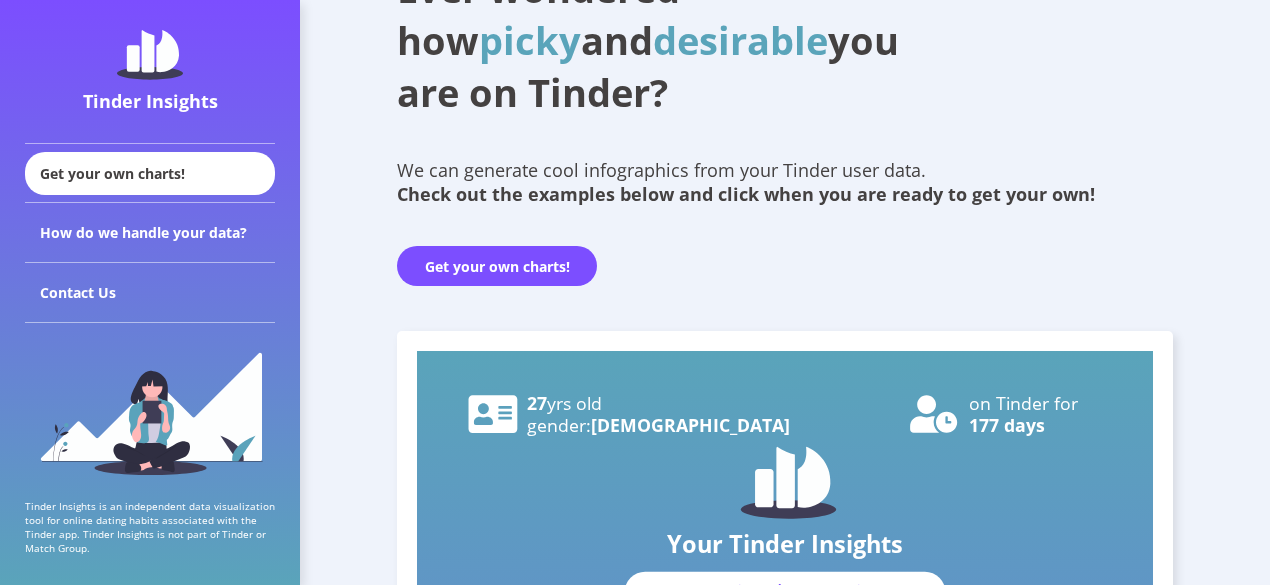 scroll, scrollTop: 418, scrollLeft: 0, axis: vertical 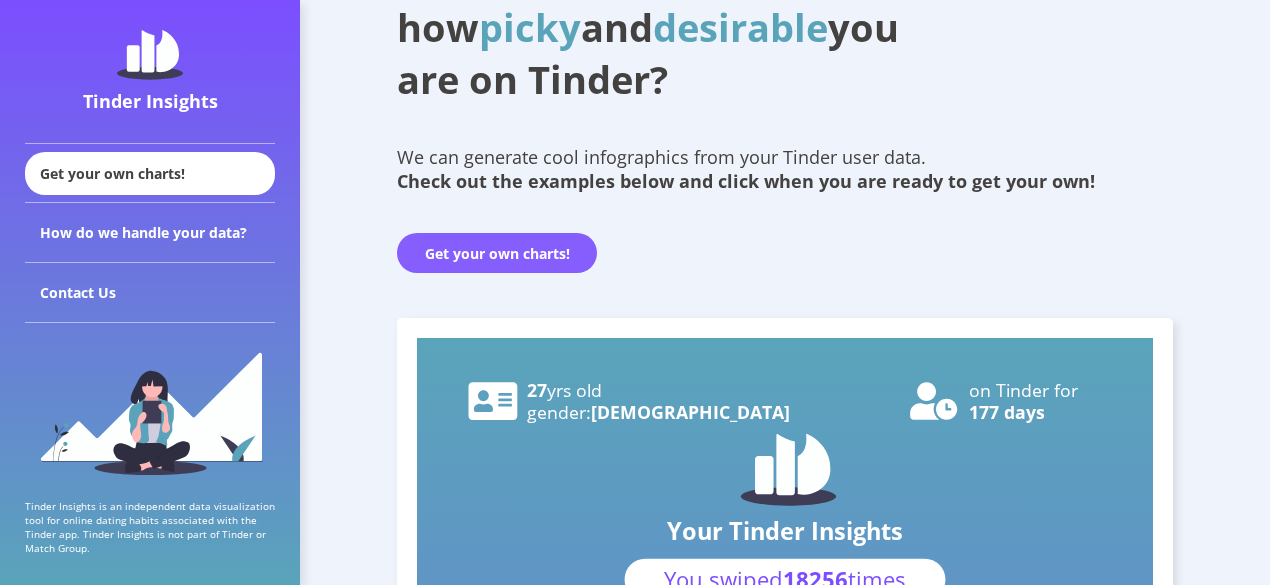 click on "Get your own charts!" at bounding box center (497, 253) 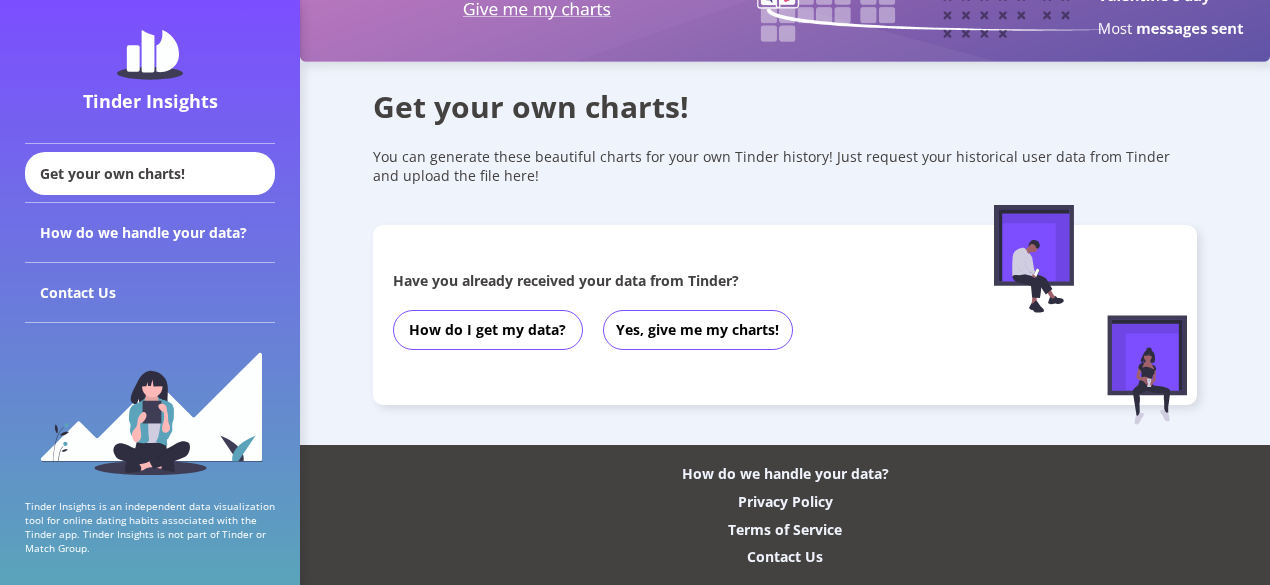 scroll, scrollTop: 0, scrollLeft: 0, axis: both 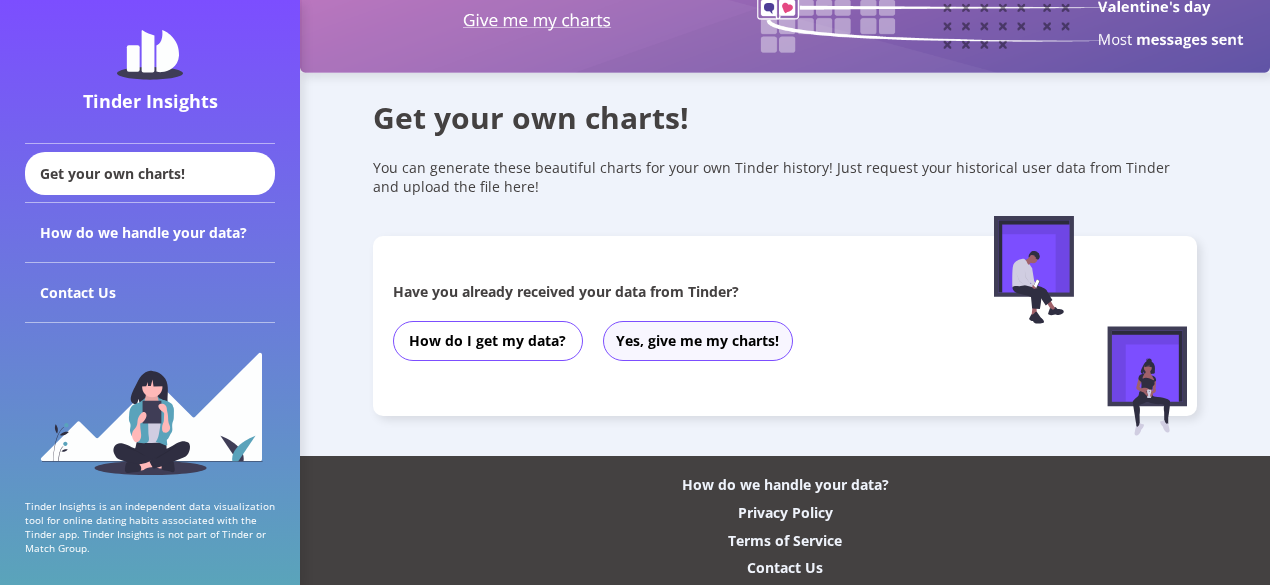 click on "Yes, give me my charts!" at bounding box center [698, 341] 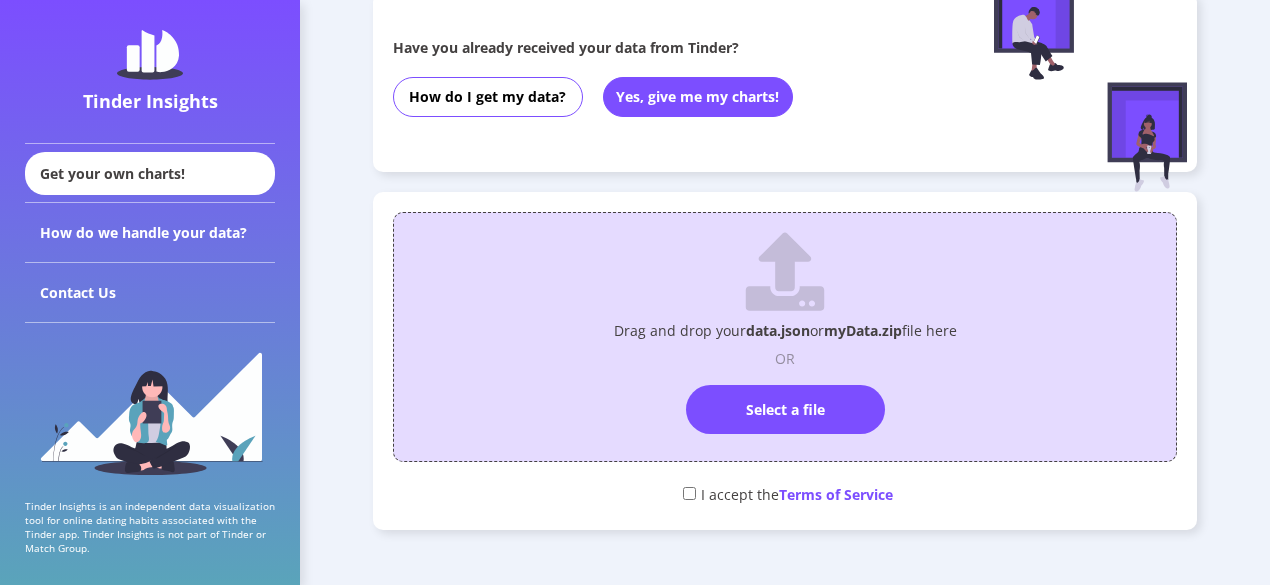 scroll, scrollTop: 488, scrollLeft: 0, axis: vertical 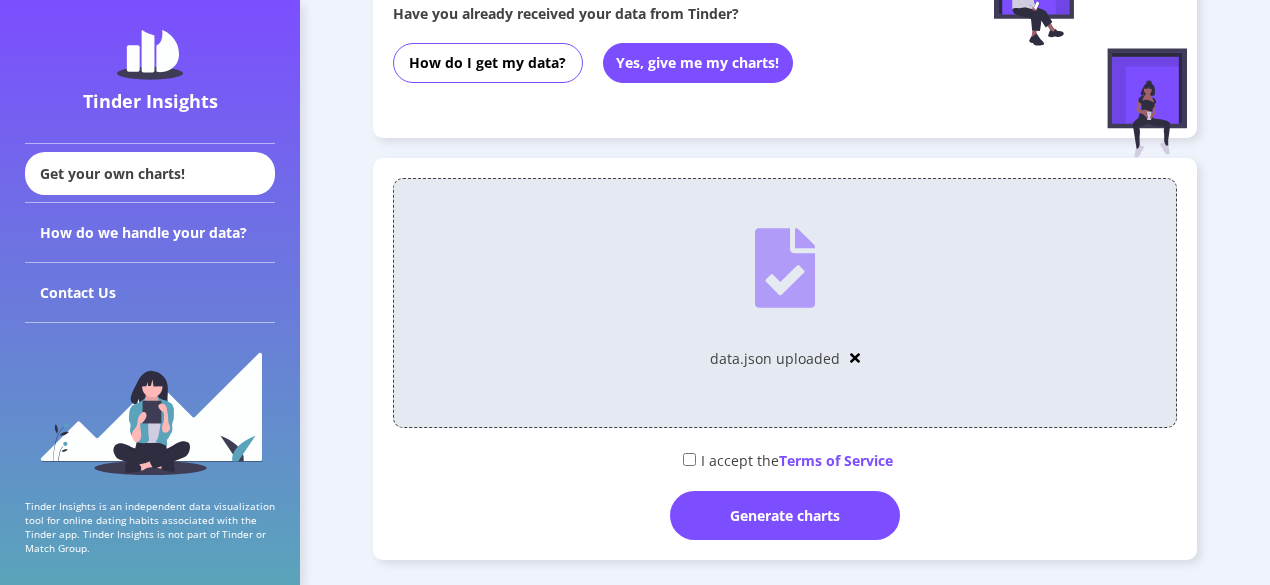 click on "I accept the
Terms of Service" at bounding box center (785, 459) 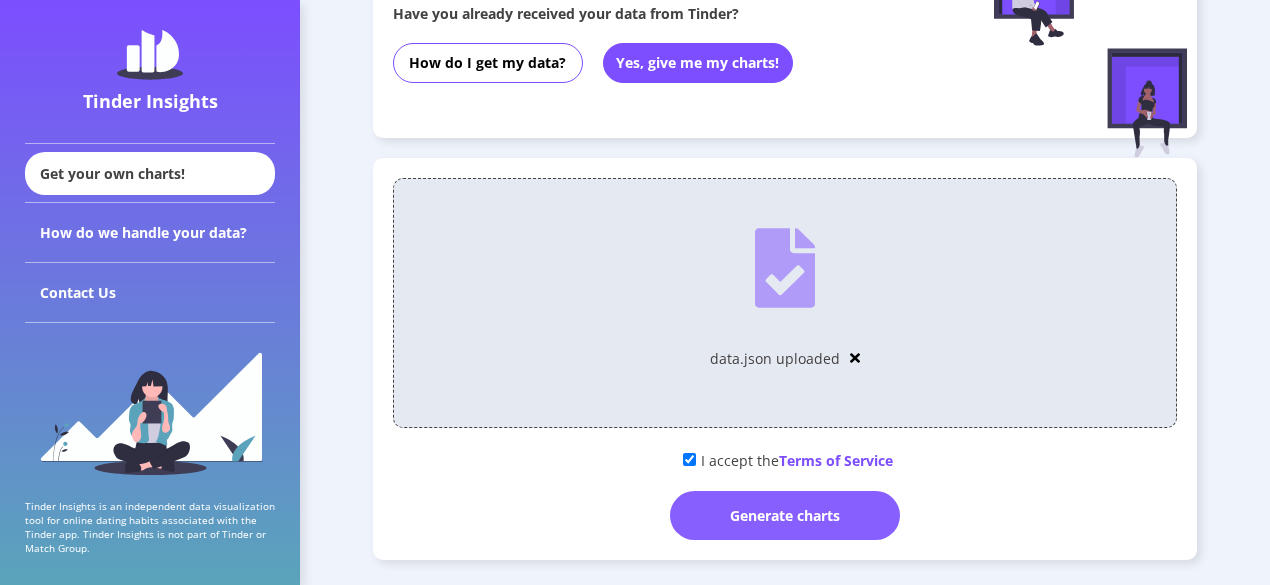 click on "Generate charts" at bounding box center (785, 515) 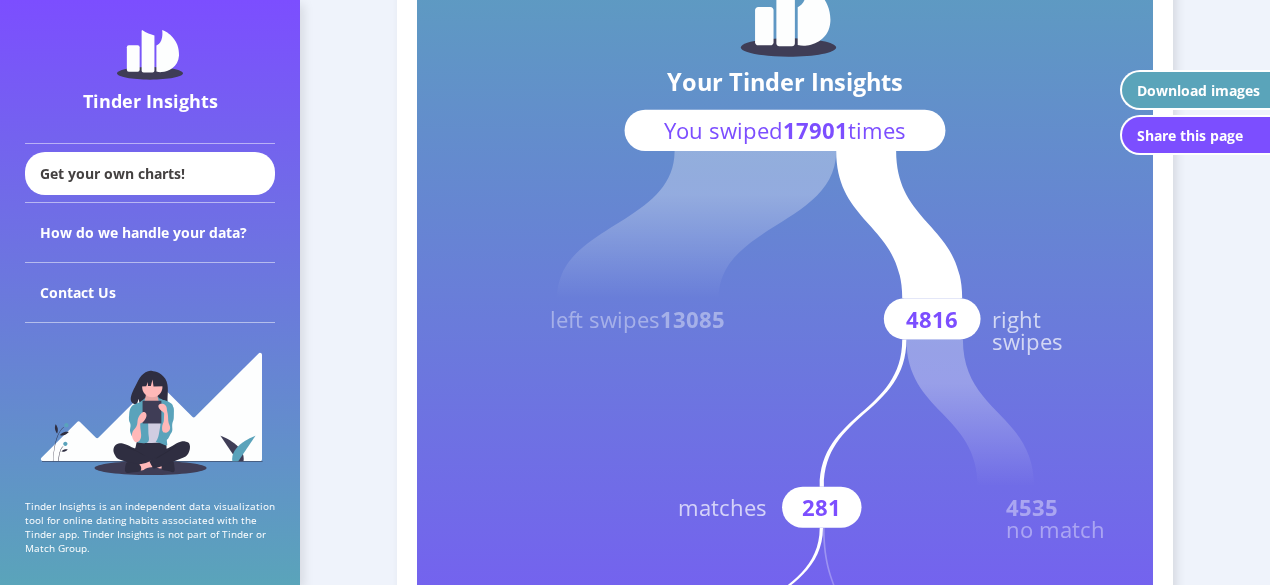 scroll, scrollTop: 0, scrollLeft: 0, axis: both 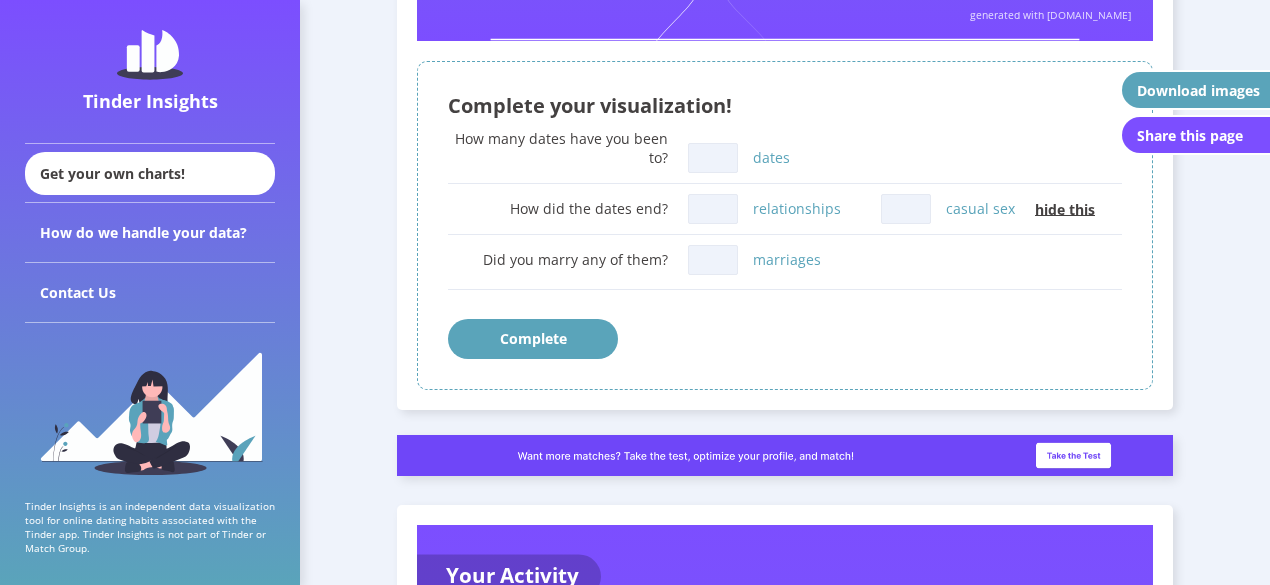 click on "dates" at bounding box center [713, 158] 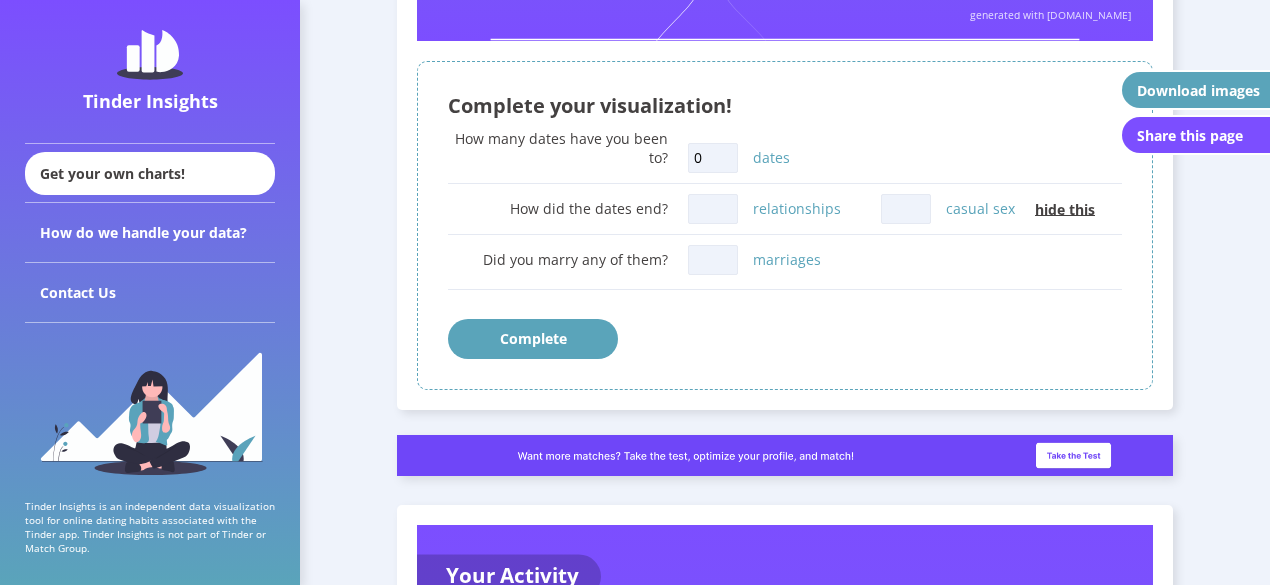 type on "0" 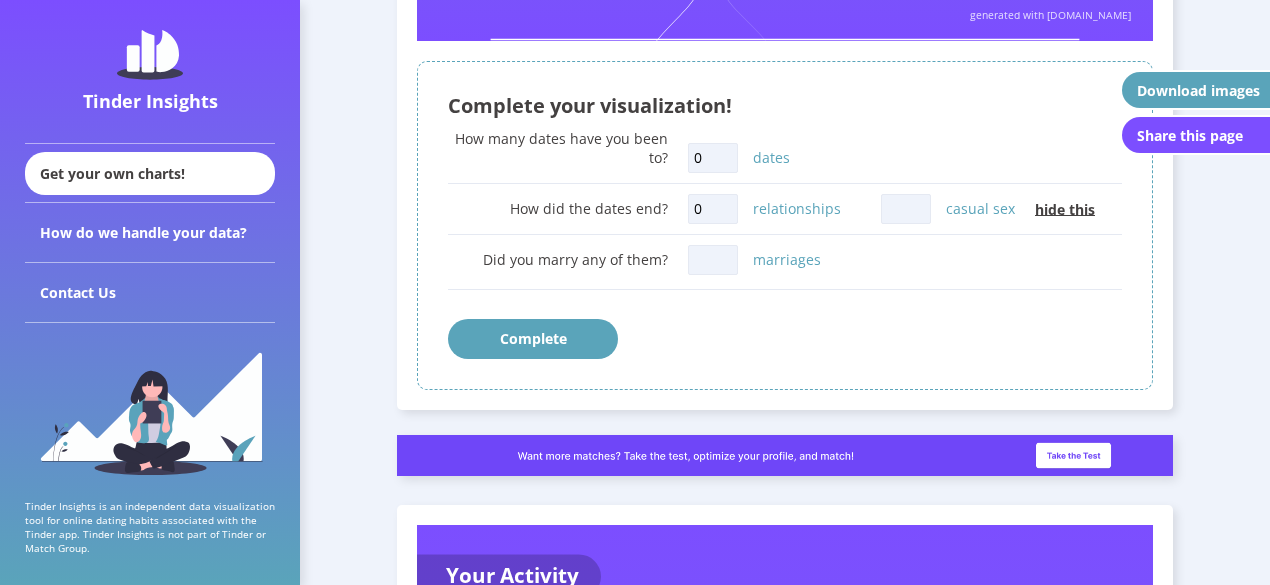 type on "0" 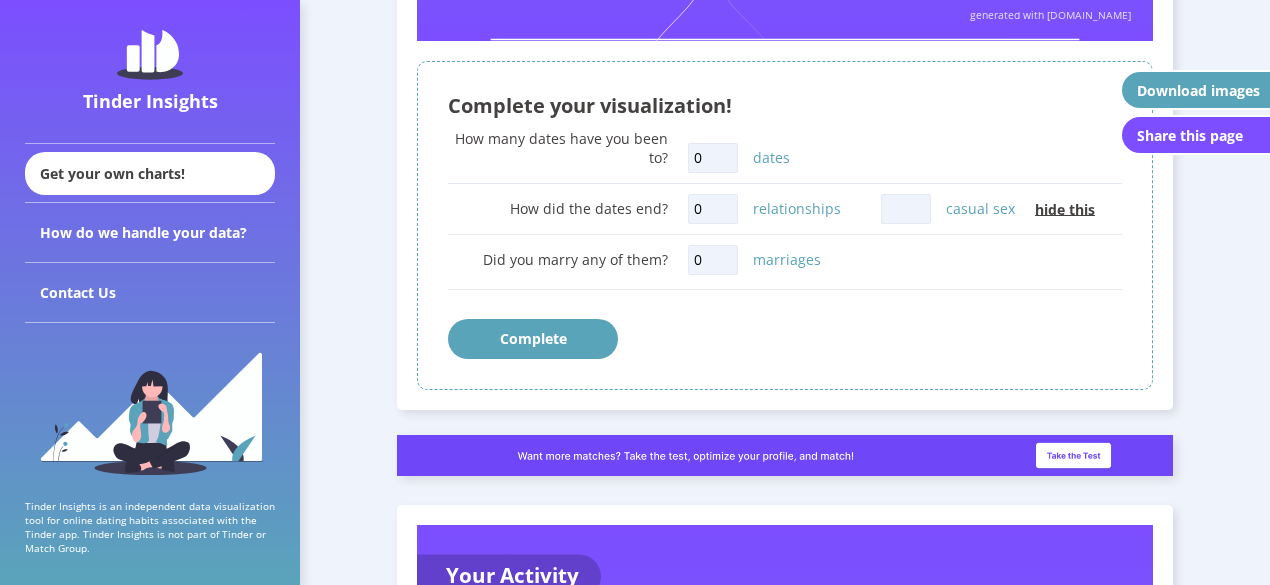 click on "0" at bounding box center [713, 260] 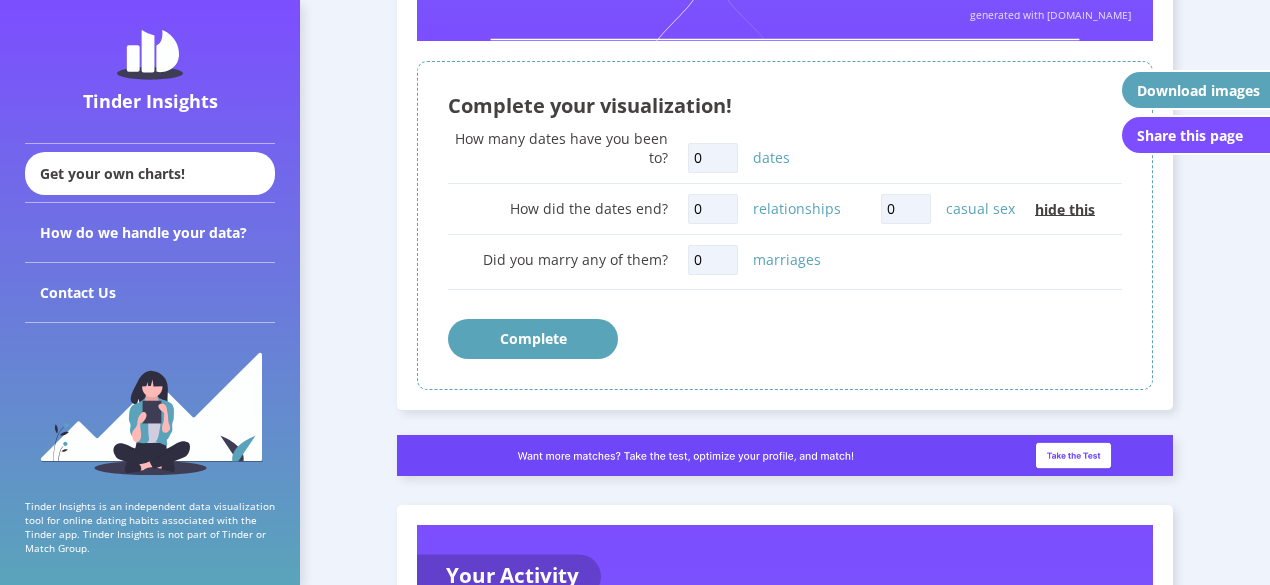 type on "0" 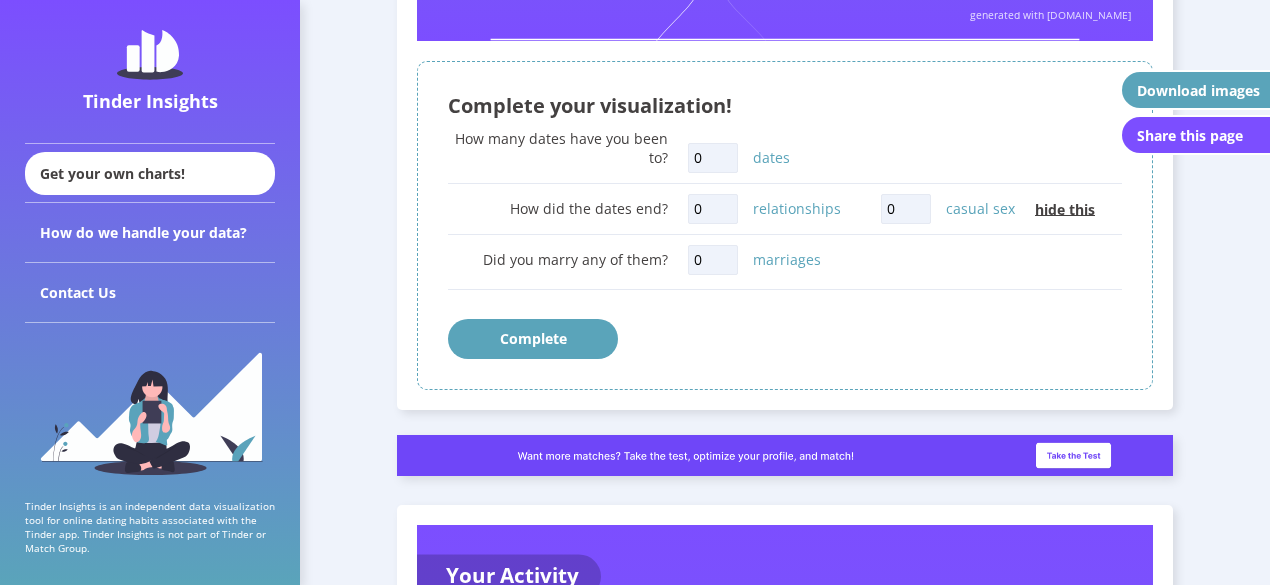 click on "Complete" at bounding box center [533, 339] 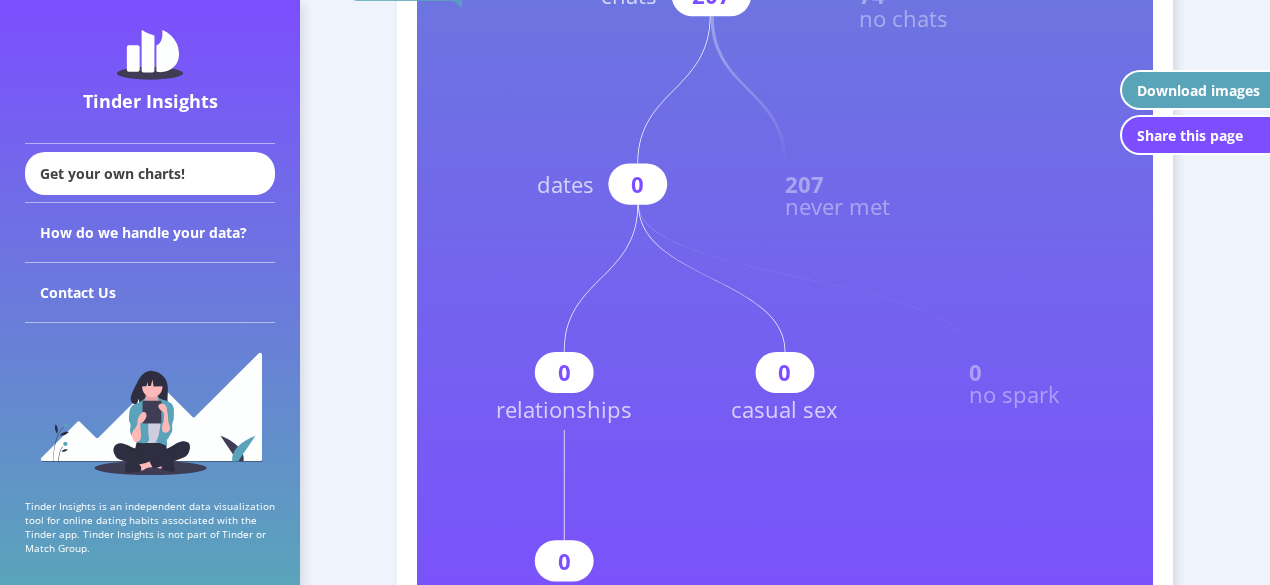scroll, scrollTop: 956, scrollLeft: 0, axis: vertical 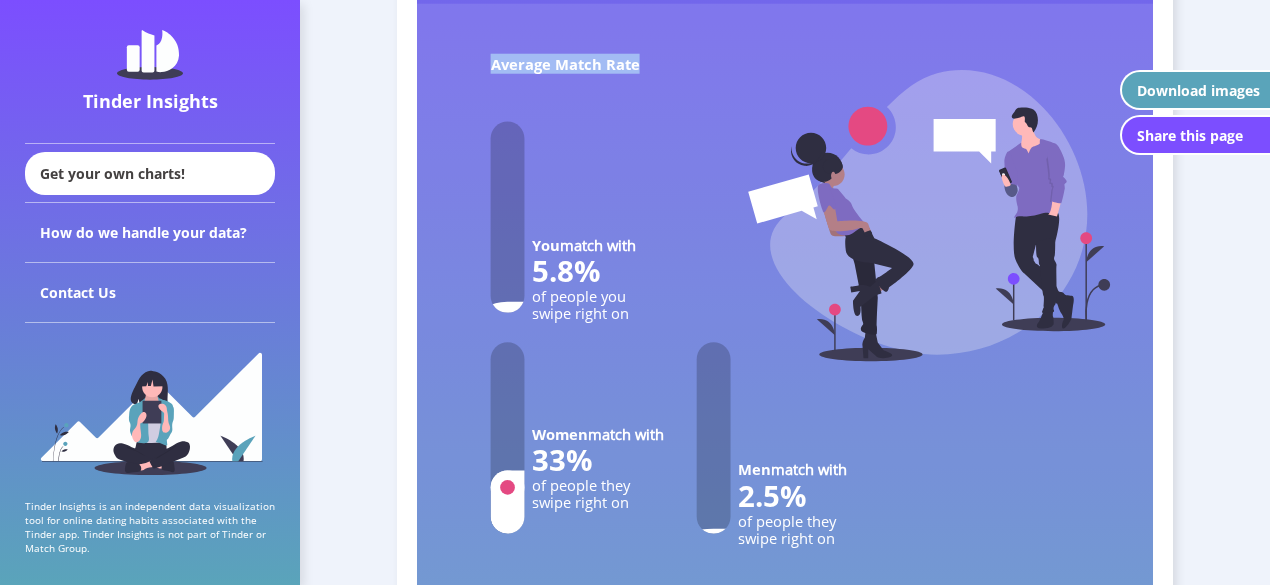 drag, startPoint x: 506, startPoint y: 300, endPoint x: 524, endPoint y: 307, distance: 19.313208 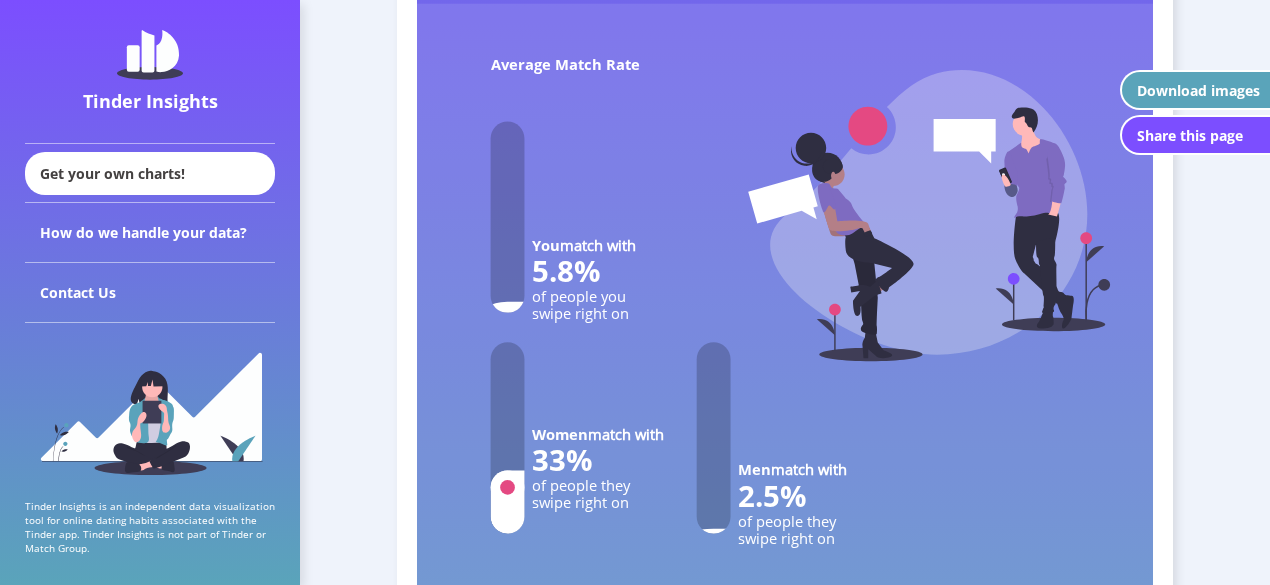 drag, startPoint x: 489, startPoint y: 301, endPoint x: 526, endPoint y: 303, distance: 37.054016 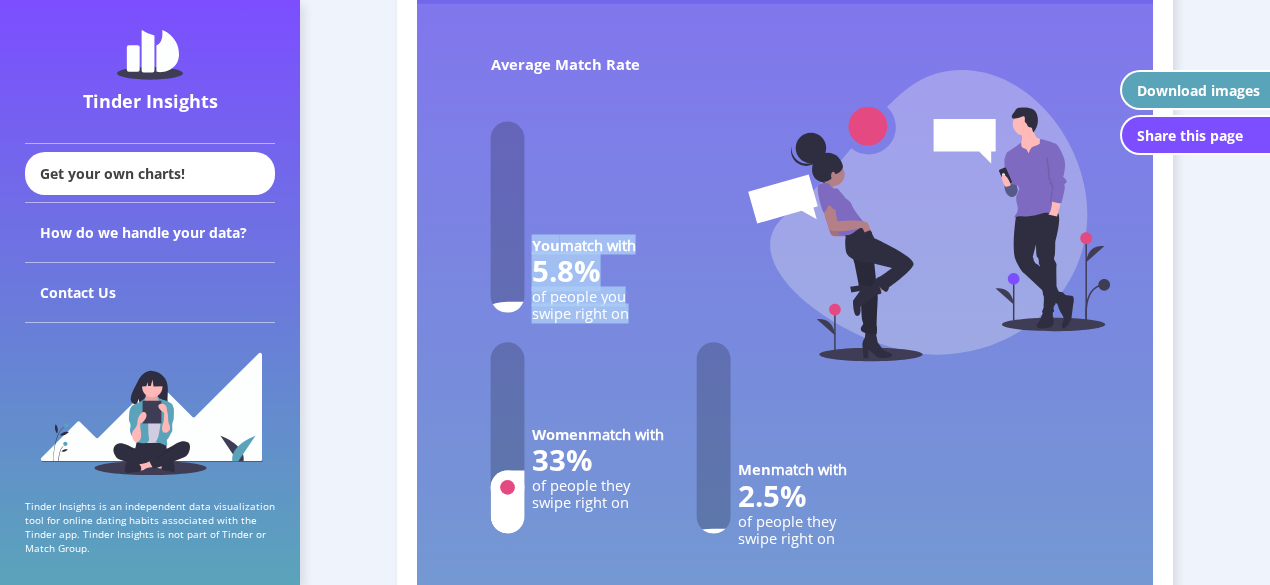 drag, startPoint x: 494, startPoint y: 283, endPoint x: 625, endPoint y: 315, distance: 134.85178 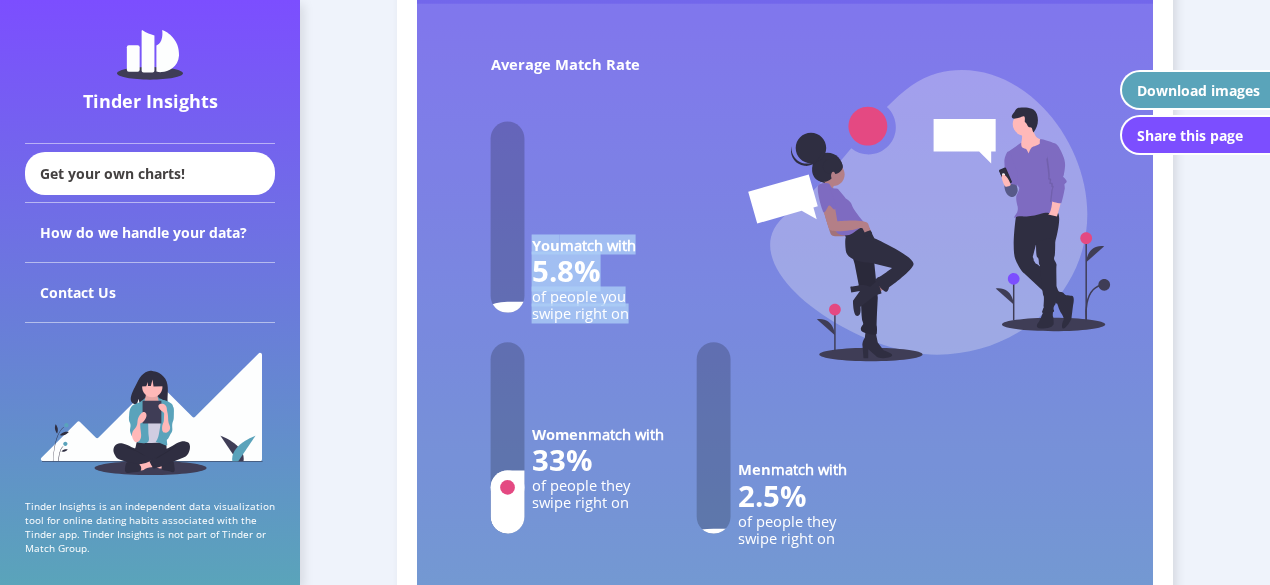 click on "You  match with 5.8% of people you swipe right on" 